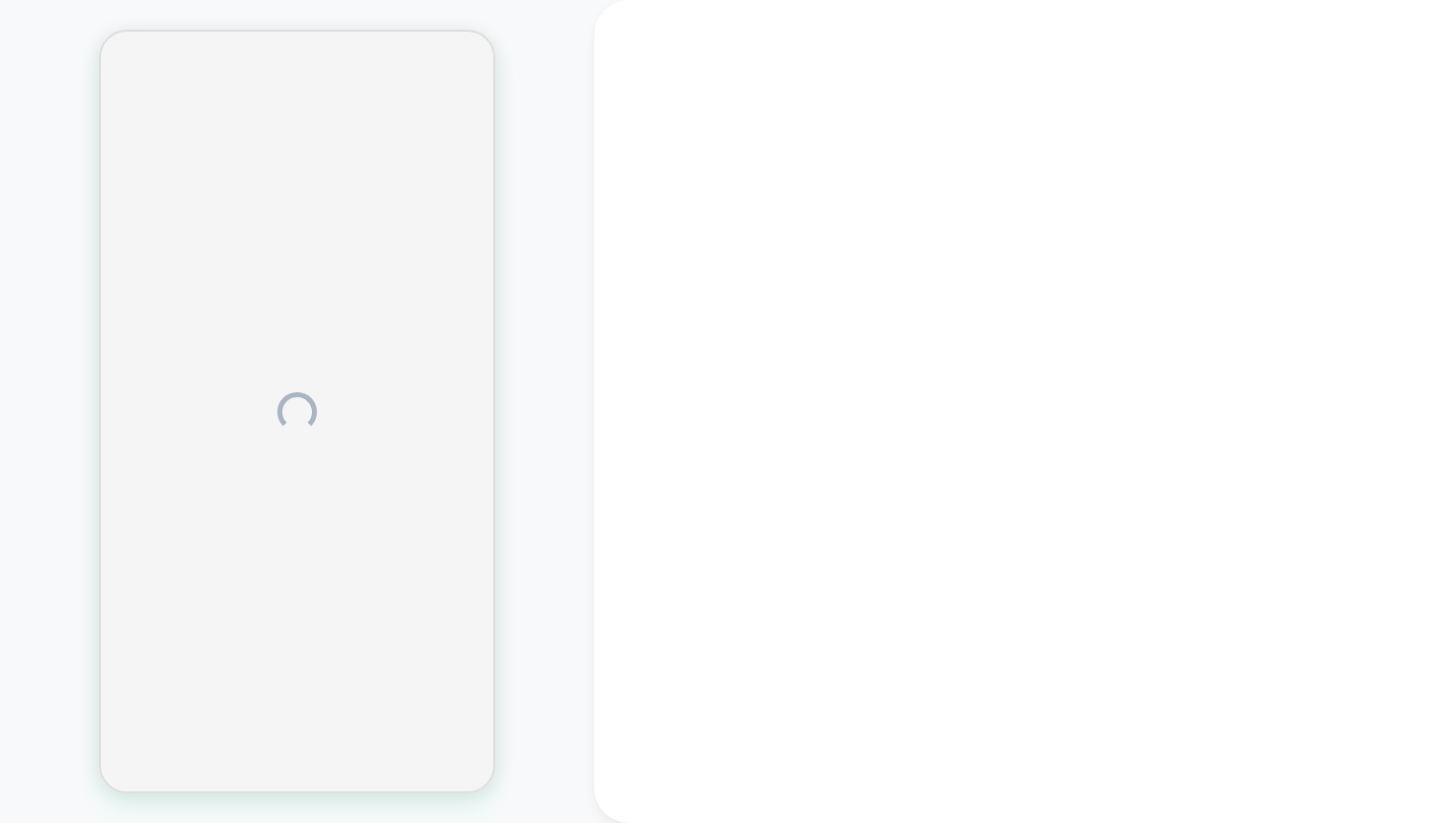 scroll, scrollTop: 0, scrollLeft: 0, axis: both 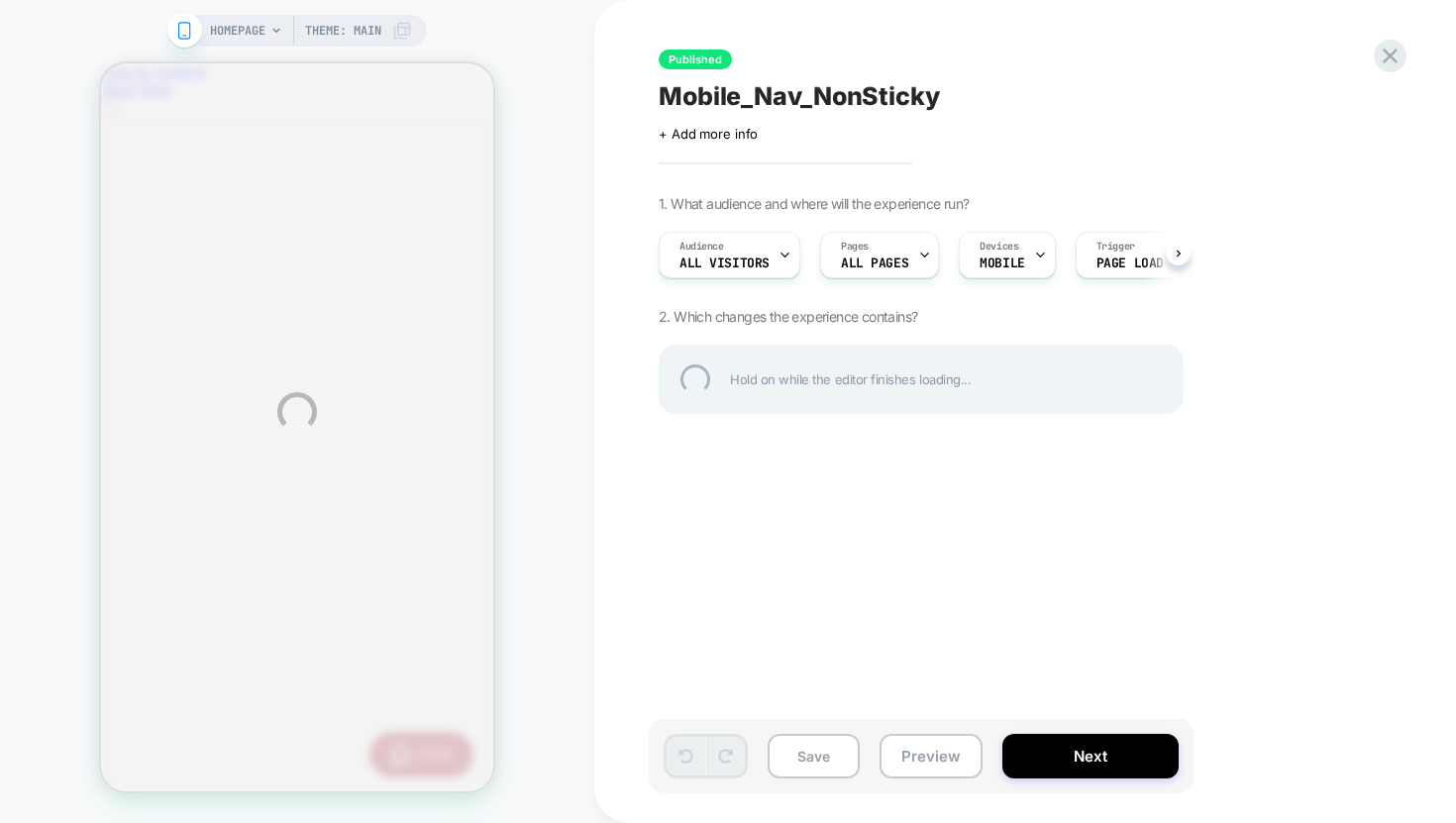 click on "HOMEPAGE Theme: MAIN Published Mobile_Nav_NonSticky Click to edit experience details + Add more info 1. What audience and where will the experience run? Audience All Visitors Pages ALL PAGES Devices MOBILE Trigger Page Load 2. Which changes the experience contains? Hold on while the editor finishes loading... Save Preview Next" at bounding box center [728, 411] 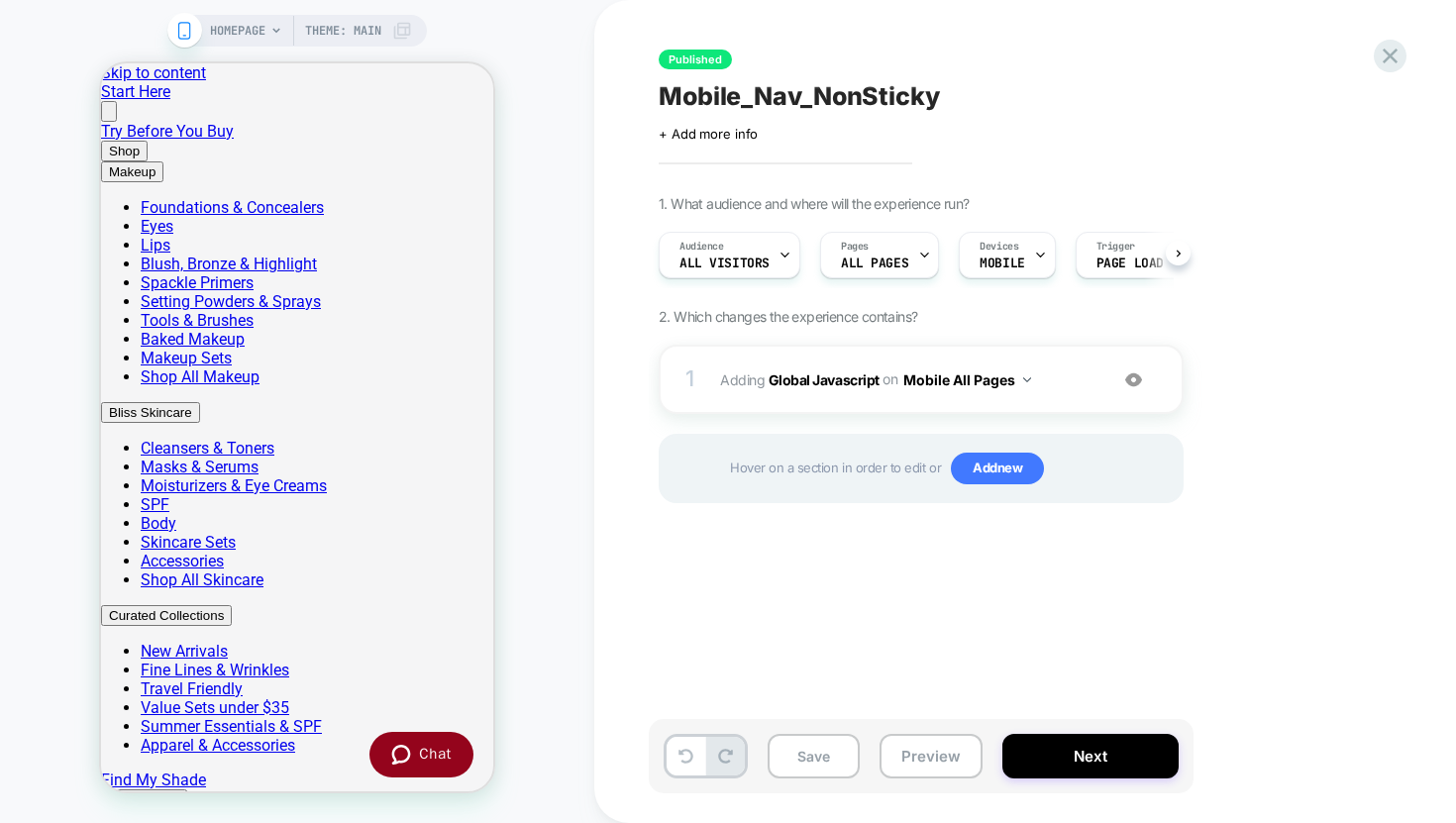 scroll, scrollTop: 0, scrollLeft: 1, axis: horizontal 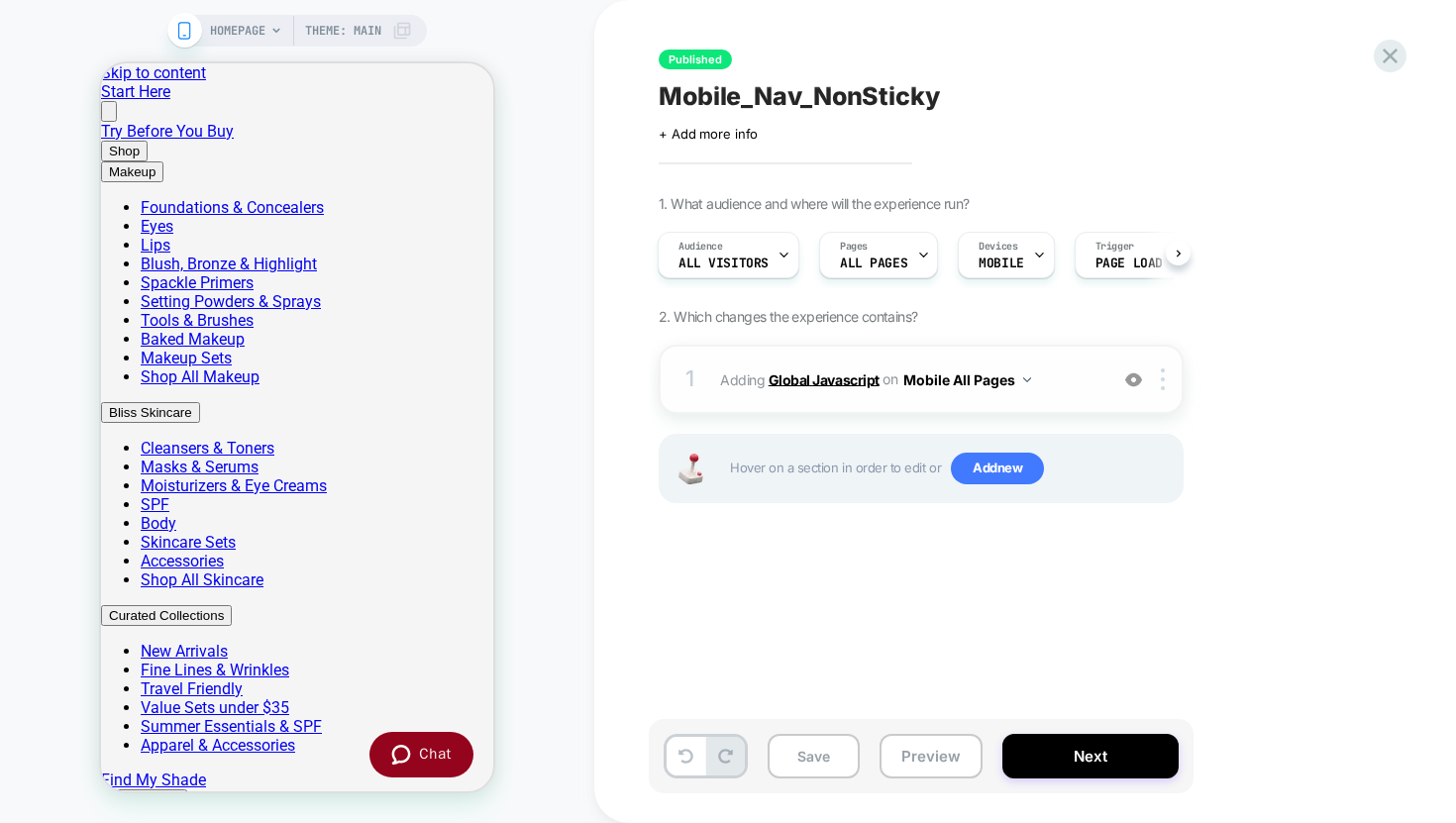 click on "Global Javascript" at bounding box center [824, 378] 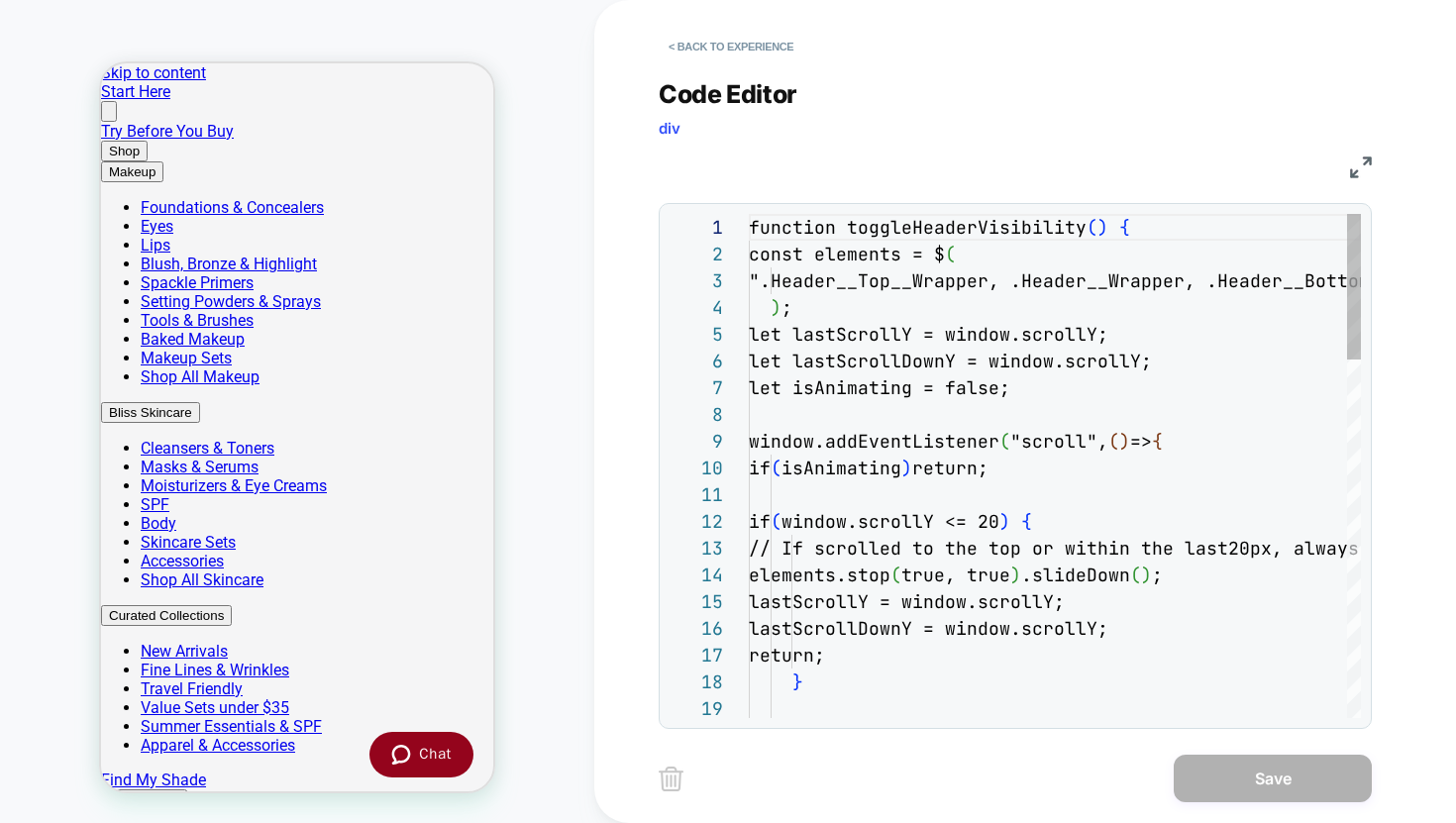 scroll, scrollTop: 267, scrollLeft: 0, axis: vertical 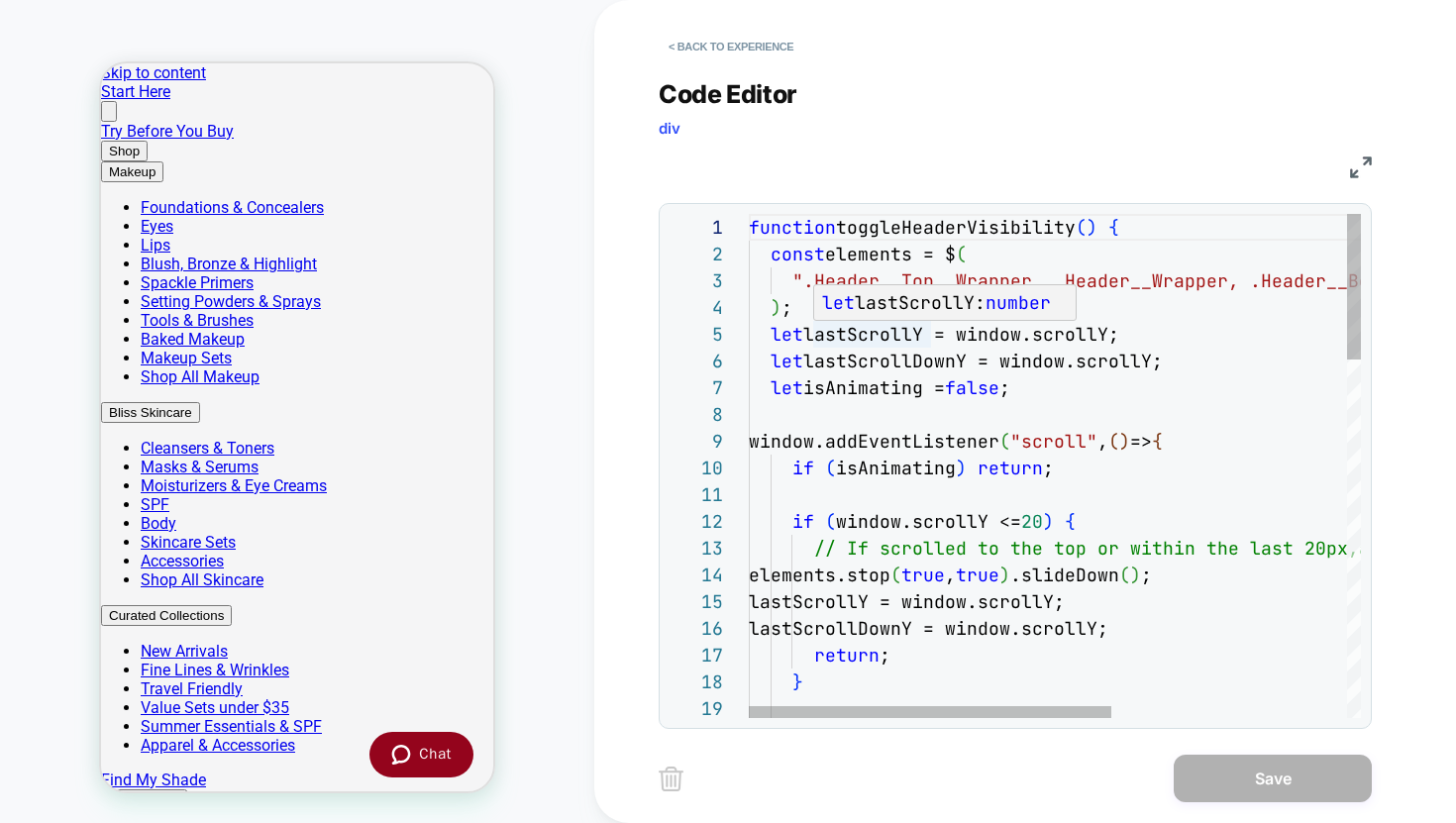 click on "function  toggleHeaderVisibility ( )   {    const  elements = $ (      ".Header__Top__Wrapper, .Header__Wrapper, .Header_ _Bottom__Wrapper.block.md\\:hidden"    ) ;    let  lastScrollY = window.scrollY;    let  lastScrollDownY = window.scrollY;    let  isAnimating =  false ;   window.addEventListener ( "scroll" ,  ( )  =>  {      if   ( isAnimating )   return ;      if   ( window.scrollY <=  20 )   {        // If scrolled to the top or within the last 20px,  always show the header       elements.stop ( true ,  true ) .slideDown ( ) ;       lastScrollY = window.scrollY;       lastScrollDownY = window.scrollY;        return ;      }" at bounding box center (1253, 1080) 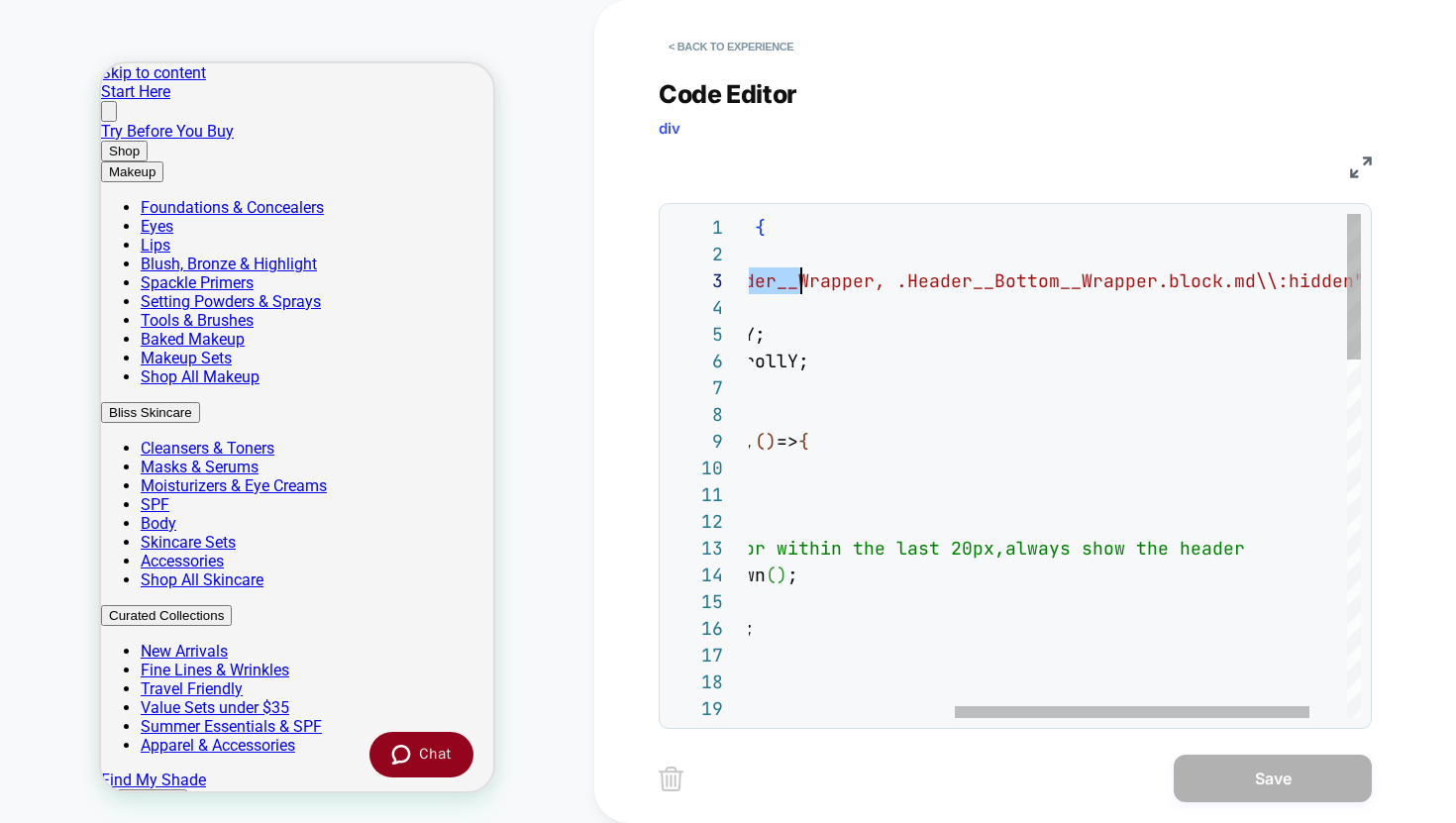 scroll, scrollTop: 27, scrollLeft: 0, axis: vertical 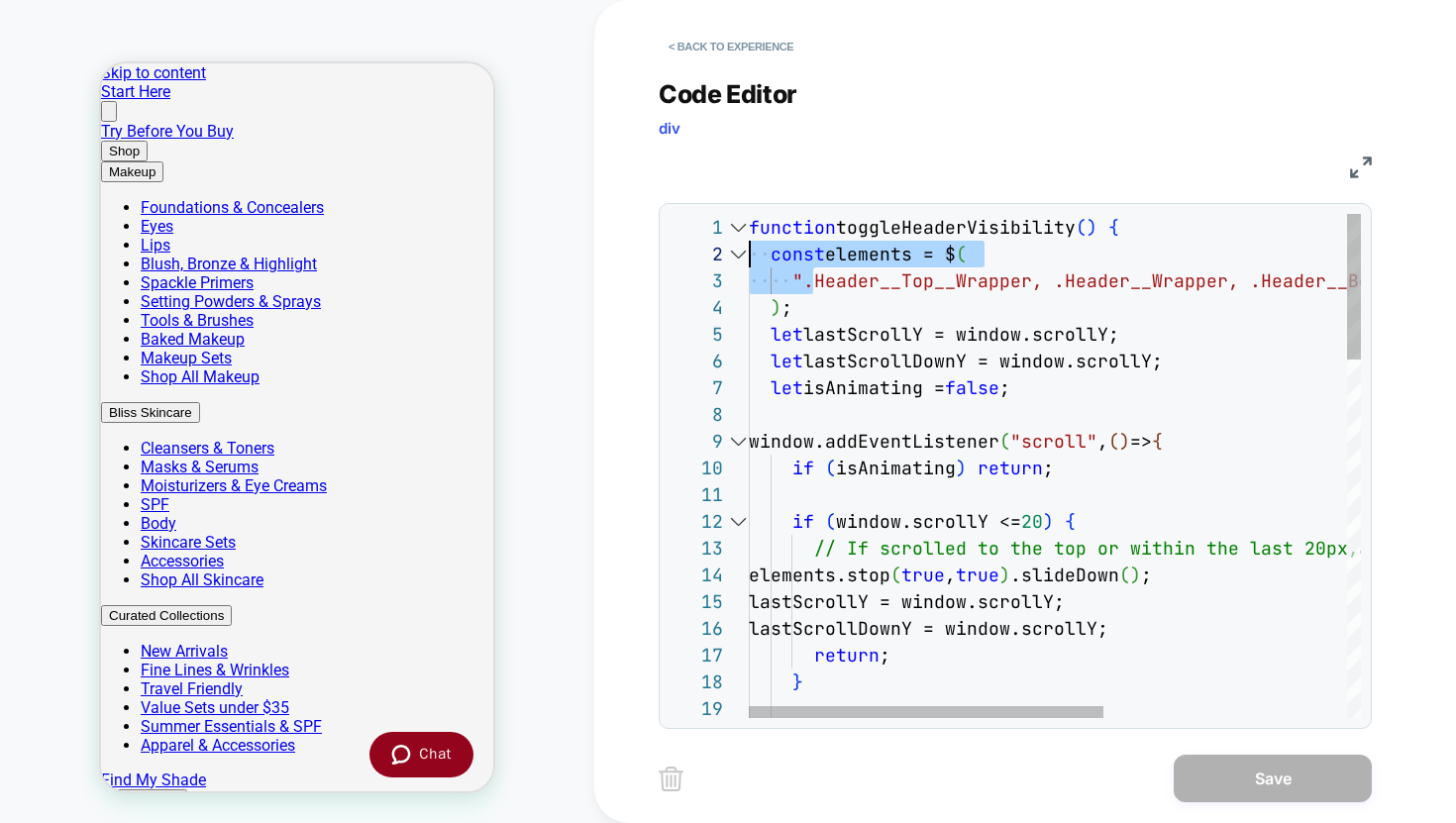 drag, startPoint x: 808, startPoint y: 282, endPoint x: 710, endPoint y: 262, distance: 100 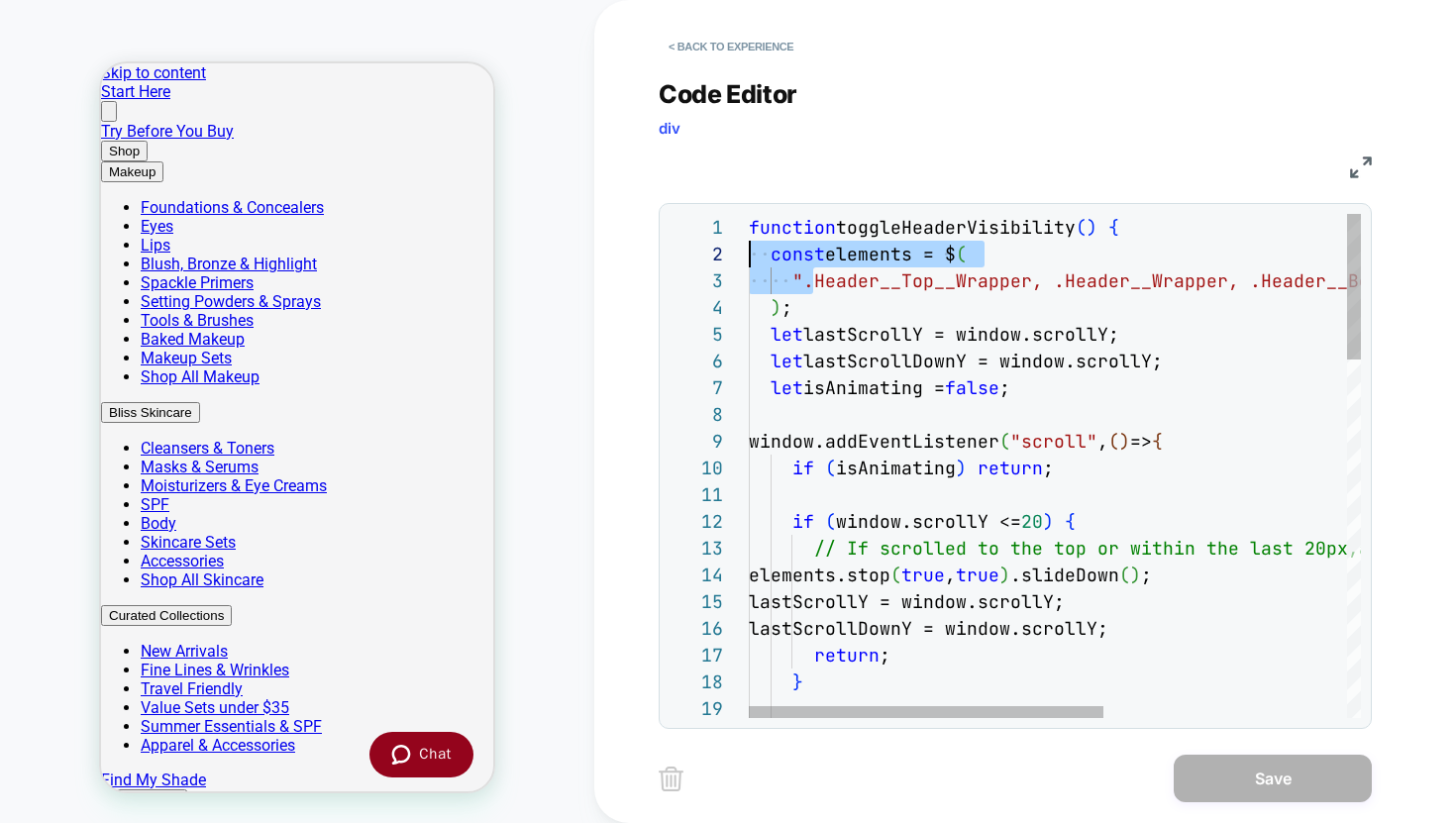 click on "function  toggleHeaderVisibility ( )   {    const  elements = $ (      ".Header__Top__Wrapper, .Header__Wrapper, .Header_ _Bottom__Wrapper.block.md\\:hidden"    ) ;    let  lastScrollY = window.scrollY;    let  lastScrollDownY = window.scrollY;    let  isAnimating =  false ;   window.addEventListener ( "scroll" ,  ( )  =>  {      if   ( isAnimating )   return ;      if   ( window.scrollY <=  20 )   {        // If scrolled to the top or within the last 20px,  always show the header       elements.stop ( true ,  true ) .slideDown ( ) ;       lastScrollY = window.scrollY;       lastScrollDownY = window.scrollY;        return ;      }" at bounding box center (1264, 1080) 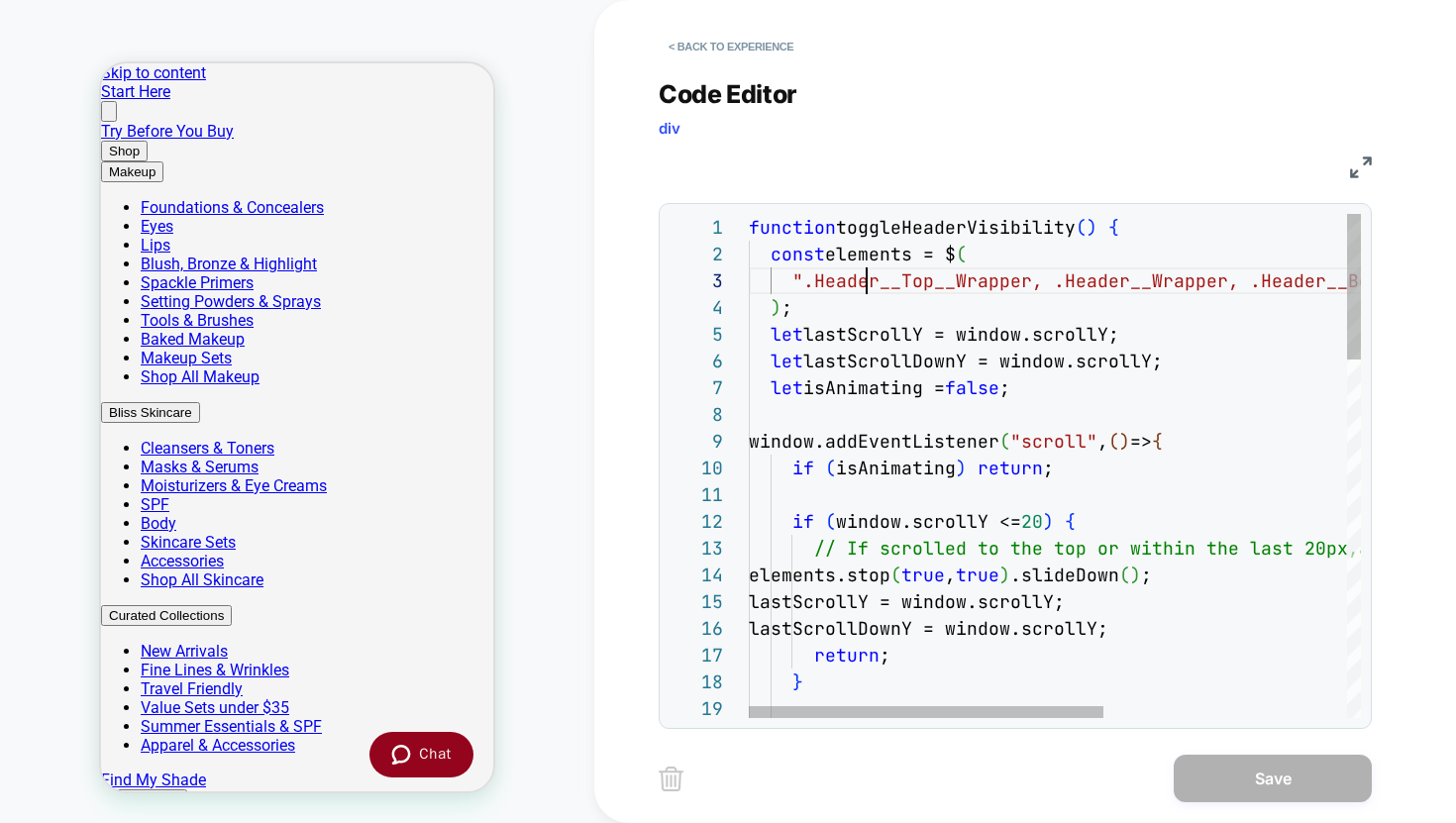 click on "function  toggleHeaderVisibility ( )   {    const  elements = $ (      ".Header__Top__Wrapper, .Header__Wrapper, .Header_ _Bottom__Wrapper.block.md\\:hidden"    ) ;    let  lastScrollY = window.scrollY;    let  lastScrollDownY = window.scrollY;    let  isAnimating =  false ;   window.addEventListener ( "scroll" ,  ( )  =>  {      if   ( isAnimating )   return ;      if   ( window.scrollY <=  20 )   {        // If scrolled to the top or within the last 20px,  always show the header       elements.stop ( true ,  true ) .slideDown ( ) ;       lastScrollY = window.scrollY;       lastScrollDownY = window.scrollY;        return ;      }" at bounding box center [1264, 1080] 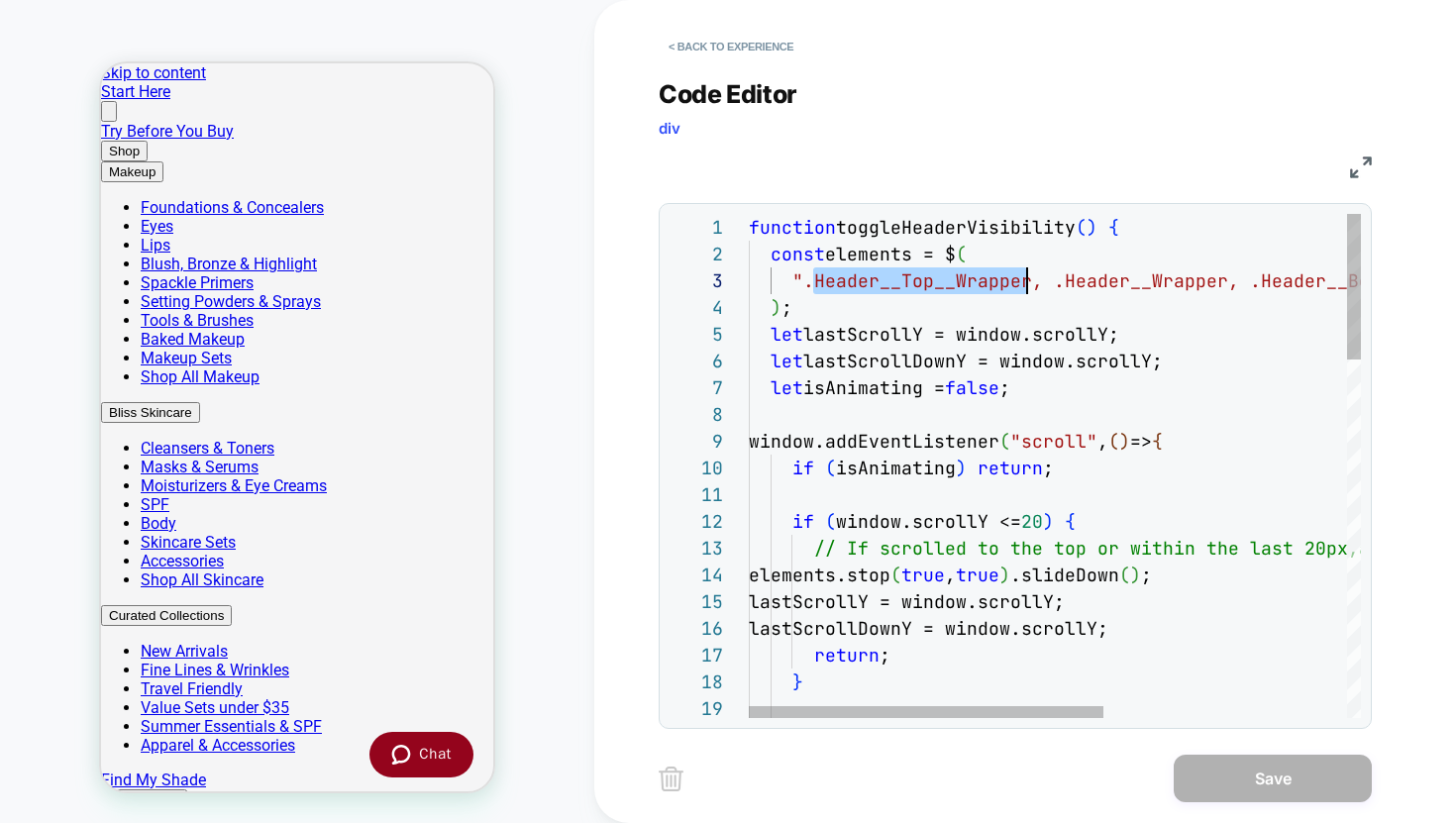 scroll, scrollTop: 53, scrollLeft: 278, axis: both 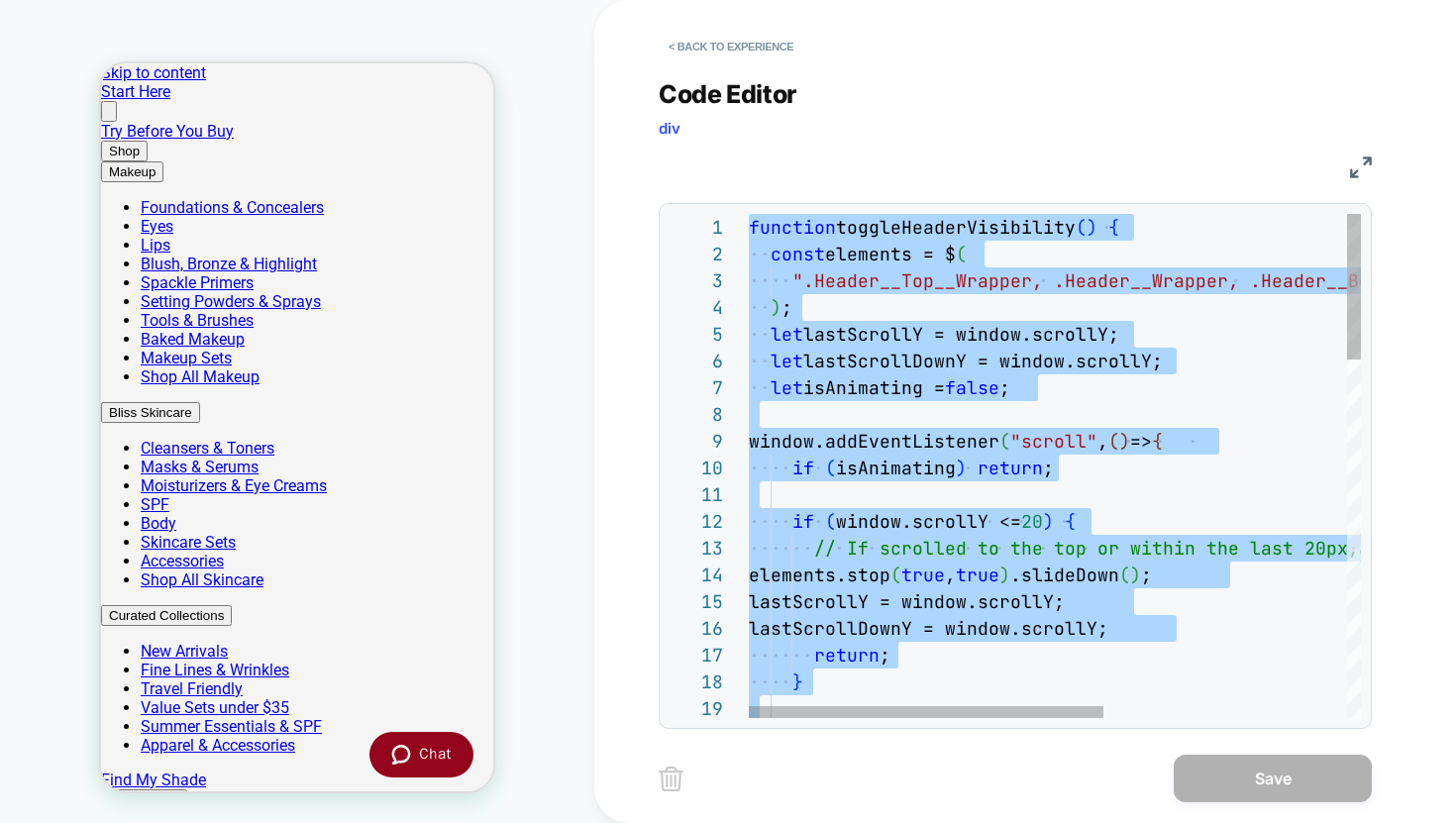 click on "function  toggleHeaderVisibility ( )   {    const  elements = $ (      ".Header__Top__Wrapper, .Header__Wrapper, .Header_ _Bottom__Wrapper.block.md\\:hidden"    ) ;    let  lastScrollY = window.scrollY;    let  lastScrollDownY = window.scrollY;    let  isAnimating =  false ;   window.addEventListener ( "scroll" ,  ( )  =>  {      if   ( isAnimating )   return ;      if   ( window.scrollY <=  20 )   {        // If scrolled to the top or within the last 20px,  always show the header       elements.stop ( true ,  true ) .slideDown ( ) ;       lastScrollY = window.scrollY;       lastScrollDownY = window.scrollY;        return ;      }" at bounding box center (1264, 1080) 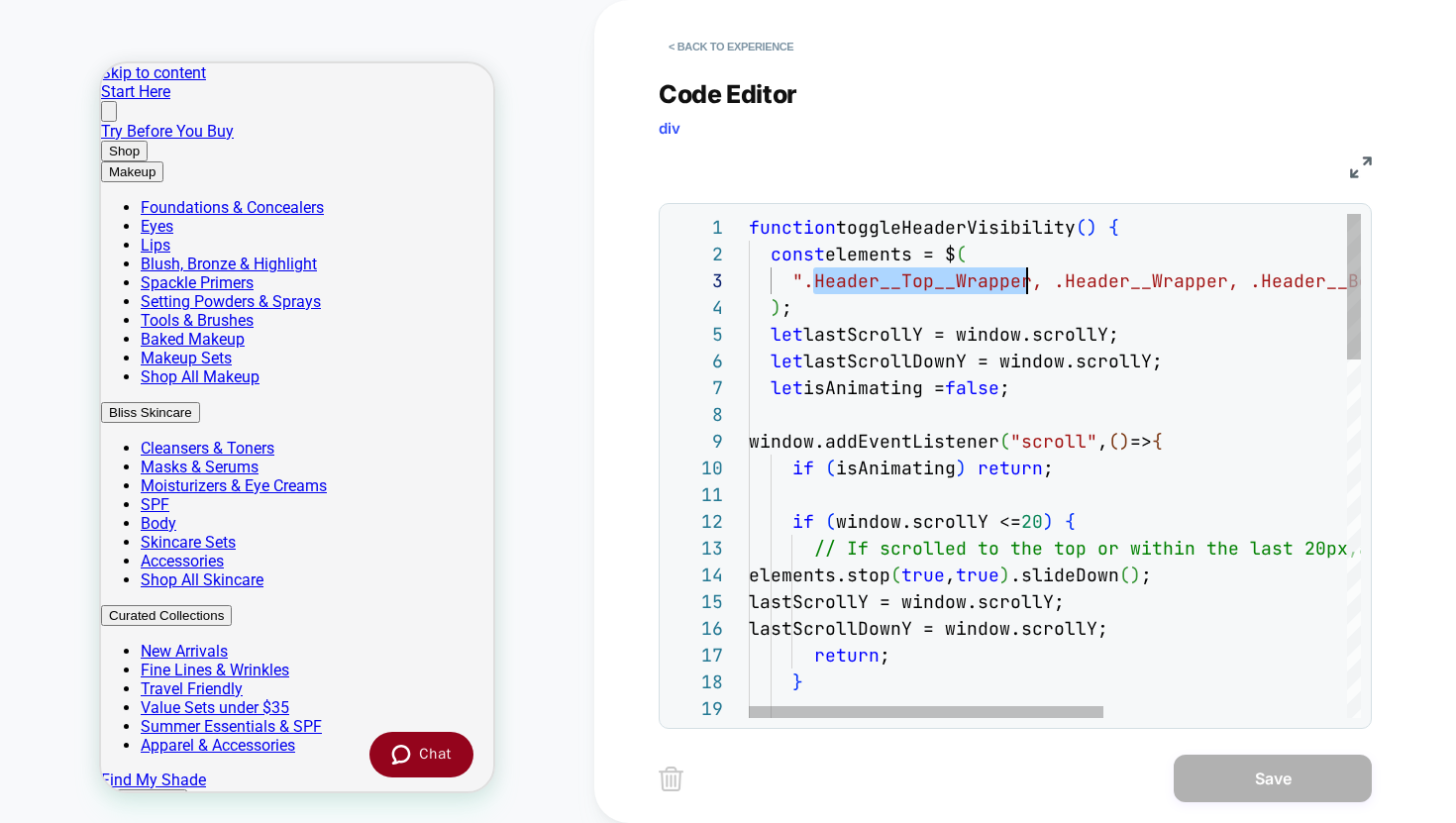 scroll, scrollTop: 53, scrollLeft: 0, axis: vertical 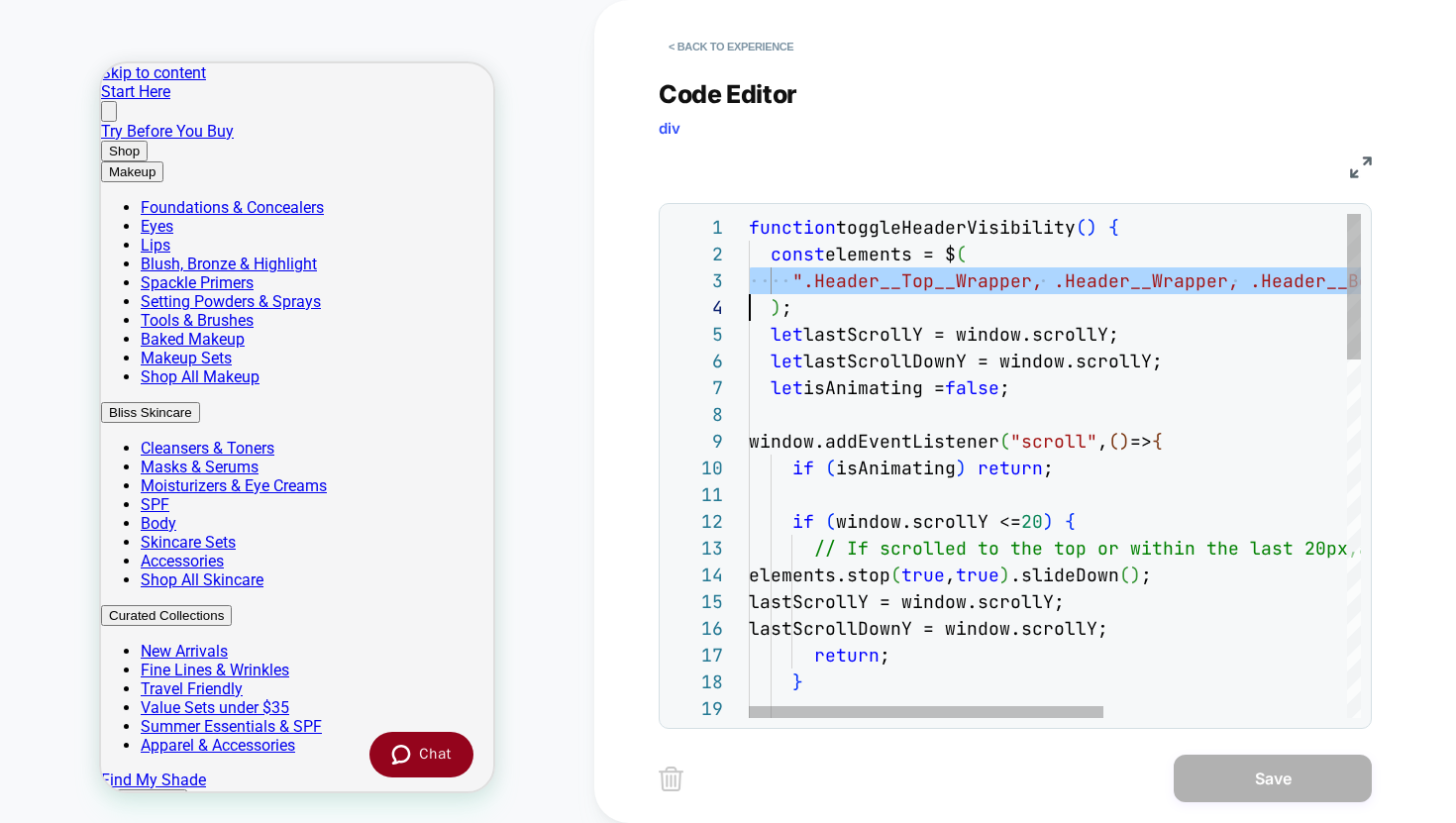 click on "function  toggleHeaderVisibility ( )   {    const  elements = $ (      ".Header__Top__Wrapper, .Header__Wrapper, .Header_ _Bottom__Wrapper.block.md\\:hidden"    ) ;    let  lastScrollY = window.scrollY;    let  lastScrollDownY = window.scrollY;    let  isAnimating =  false ;   window.addEventListener ( "scroll" ,  ( )  =>  {      if   ( isAnimating )   return ;      if   ( window.scrollY <=  20 )   {        // If scrolled to the top or within the last 20px,  always show the header       elements.stop ( true ,  true ) .slideDown ( ) ;       lastScrollY = window.scrollY;       lastScrollDownY = window.scrollY;        return ;      }" at bounding box center (1264, 1080) 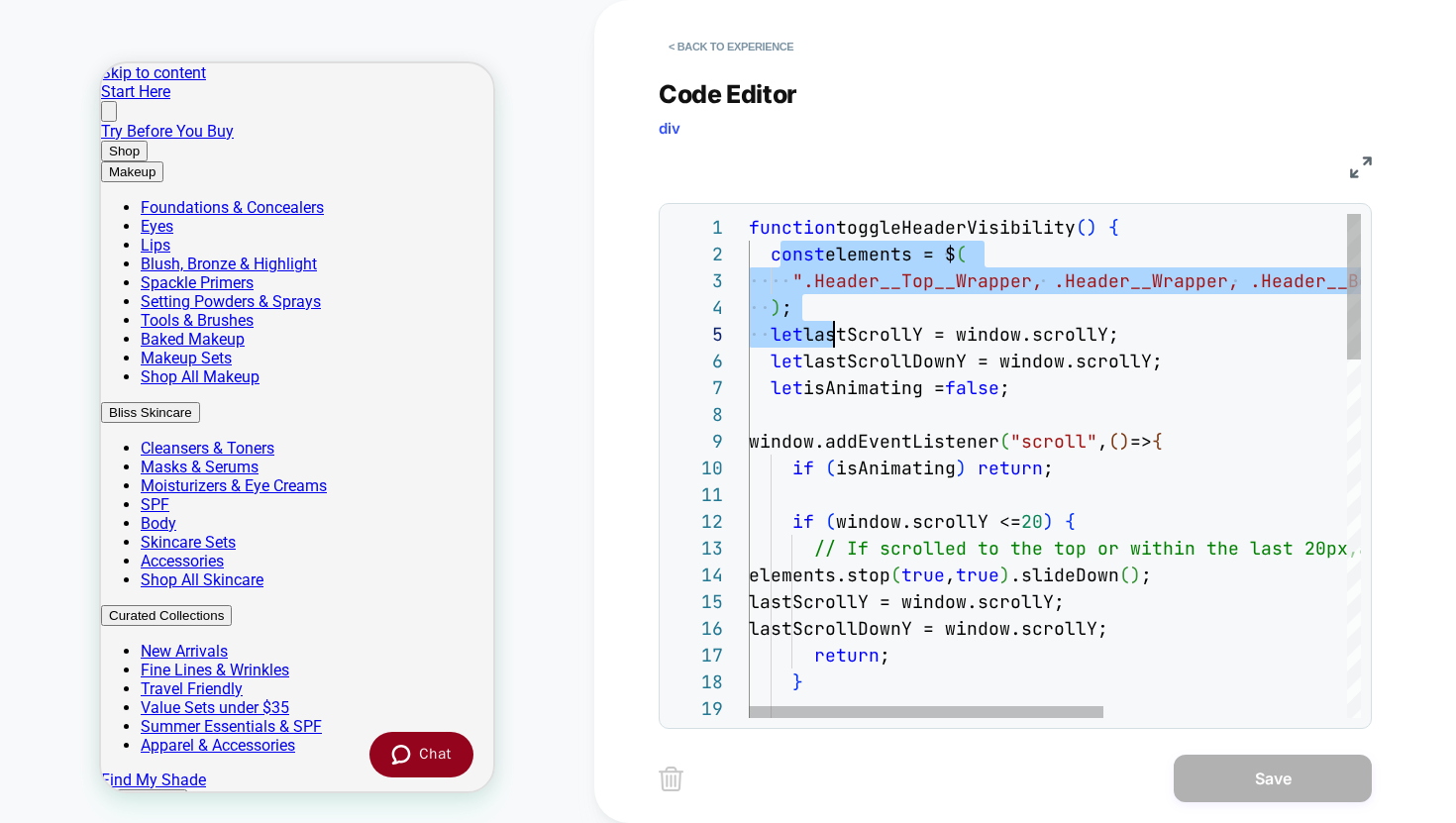 drag, startPoint x: 781, startPoint y: 265, endPoint x: 829, endPoint y: 324, distance: 76.05919 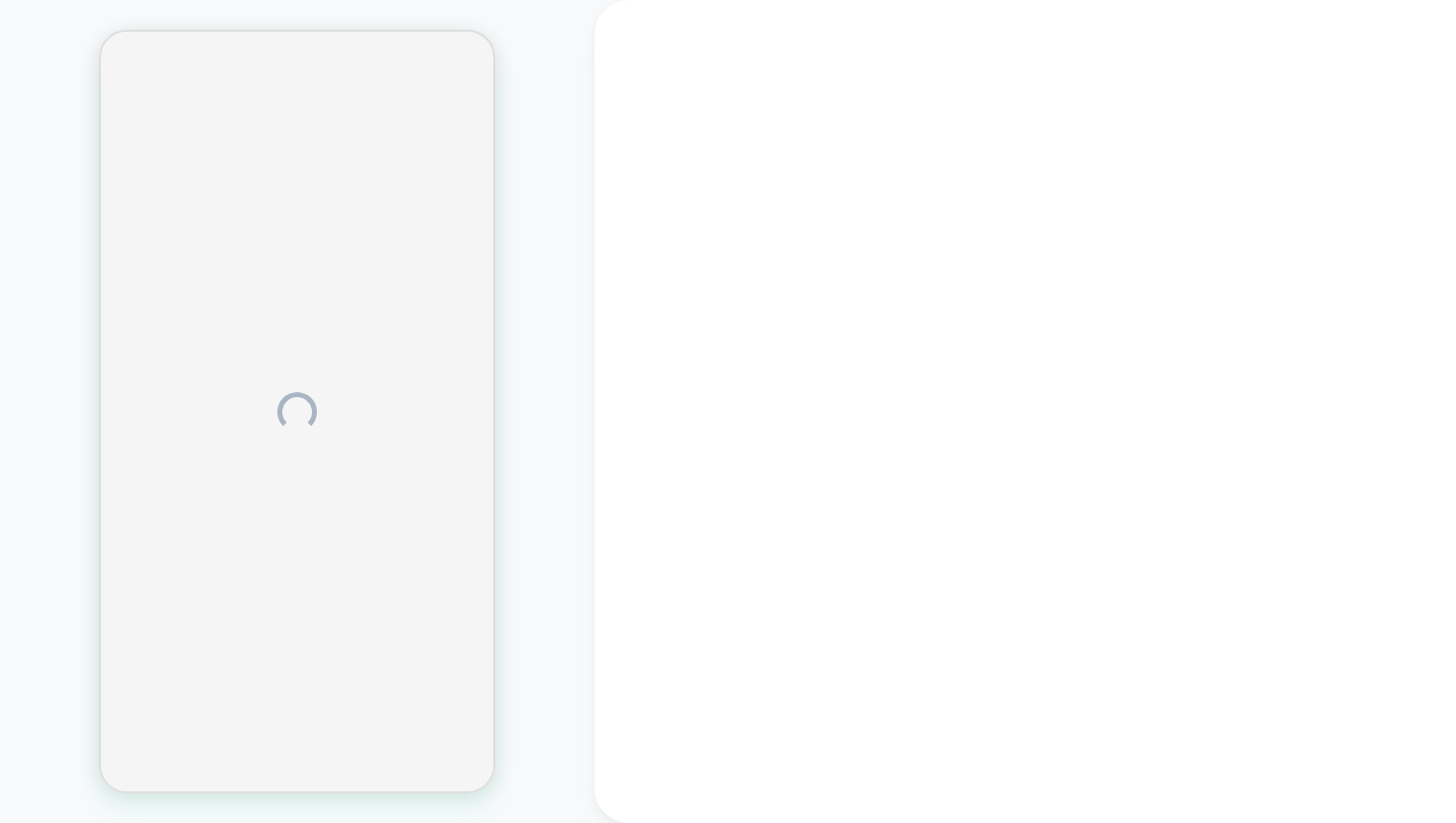 scroll, scrollTop: 0, scrollLeft: 0, axis: both 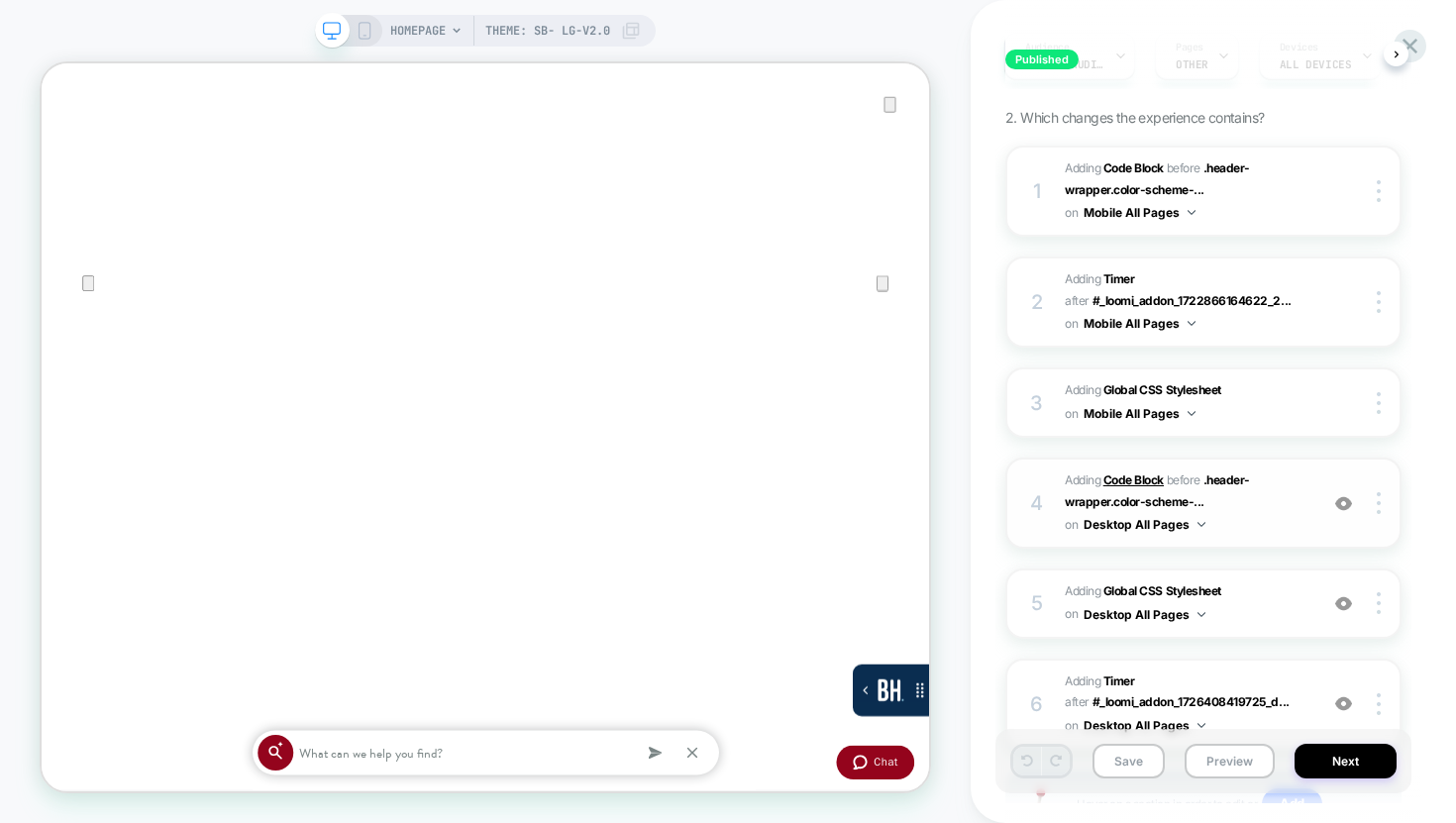 click on "Code Block" at bounding box center [1133, 479] 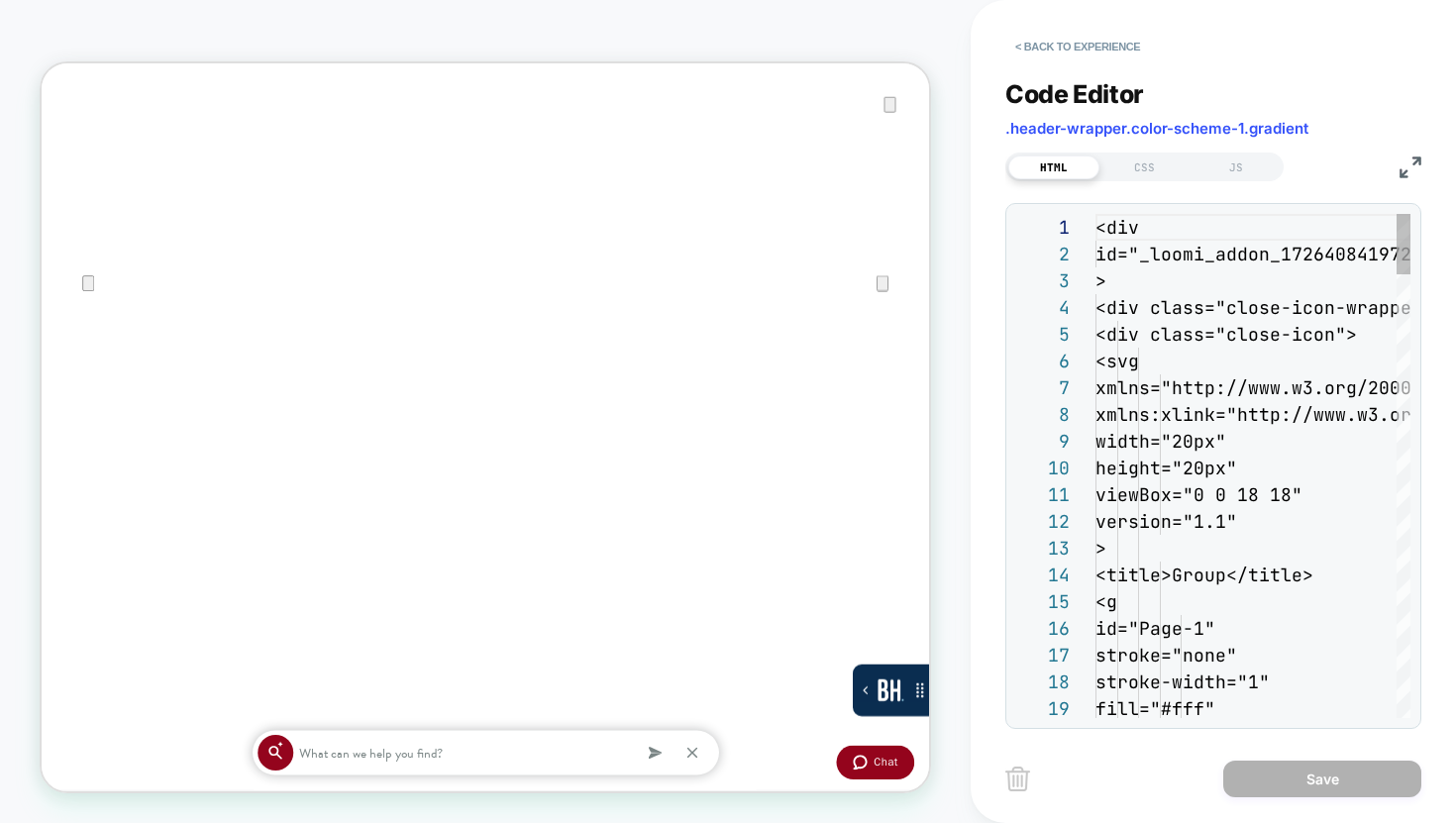 scroll, scrollTop: 267, scrollLeft: 0, axis: vertical 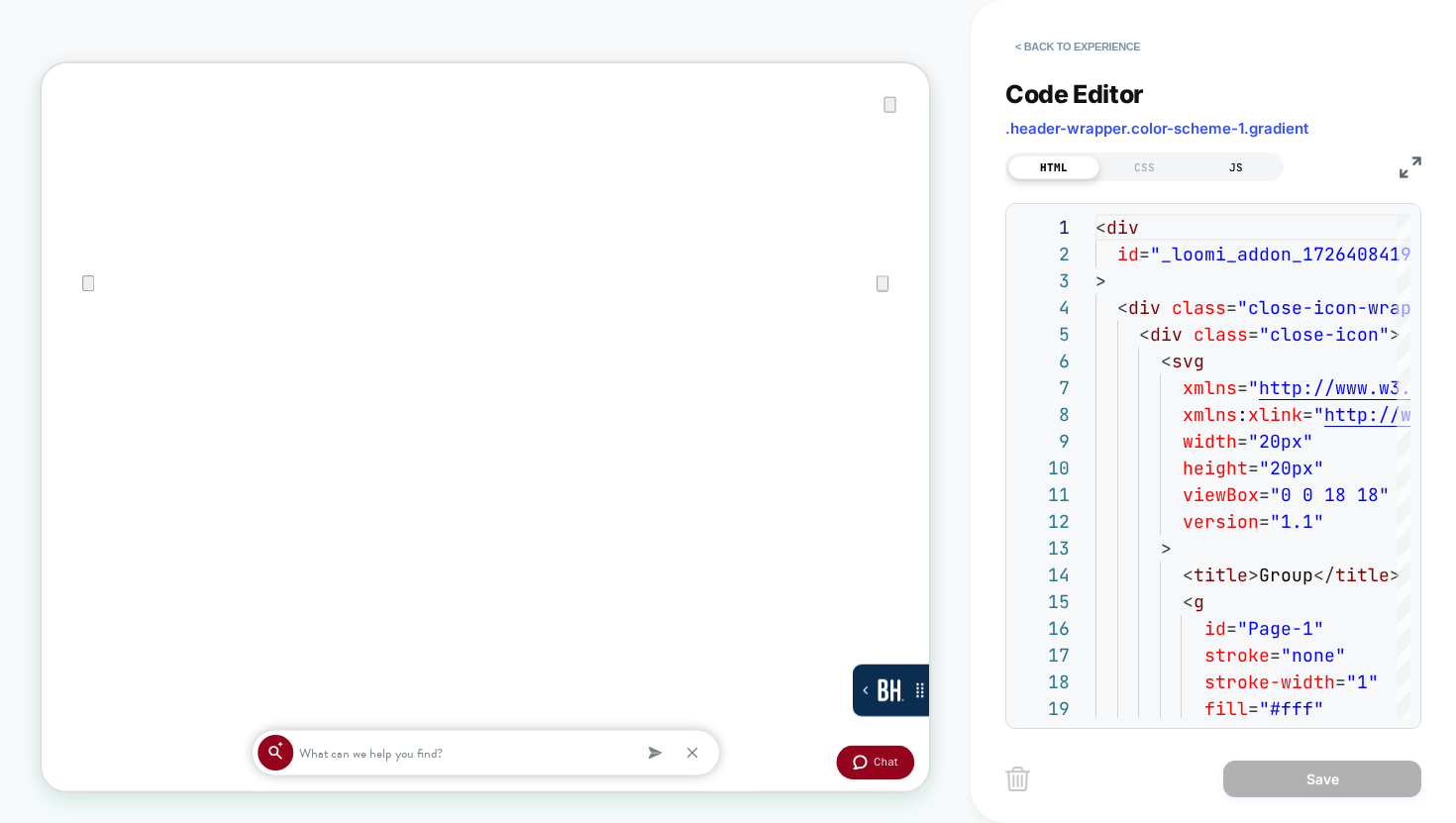 click on "JS" at bounding box center (1236, 167) 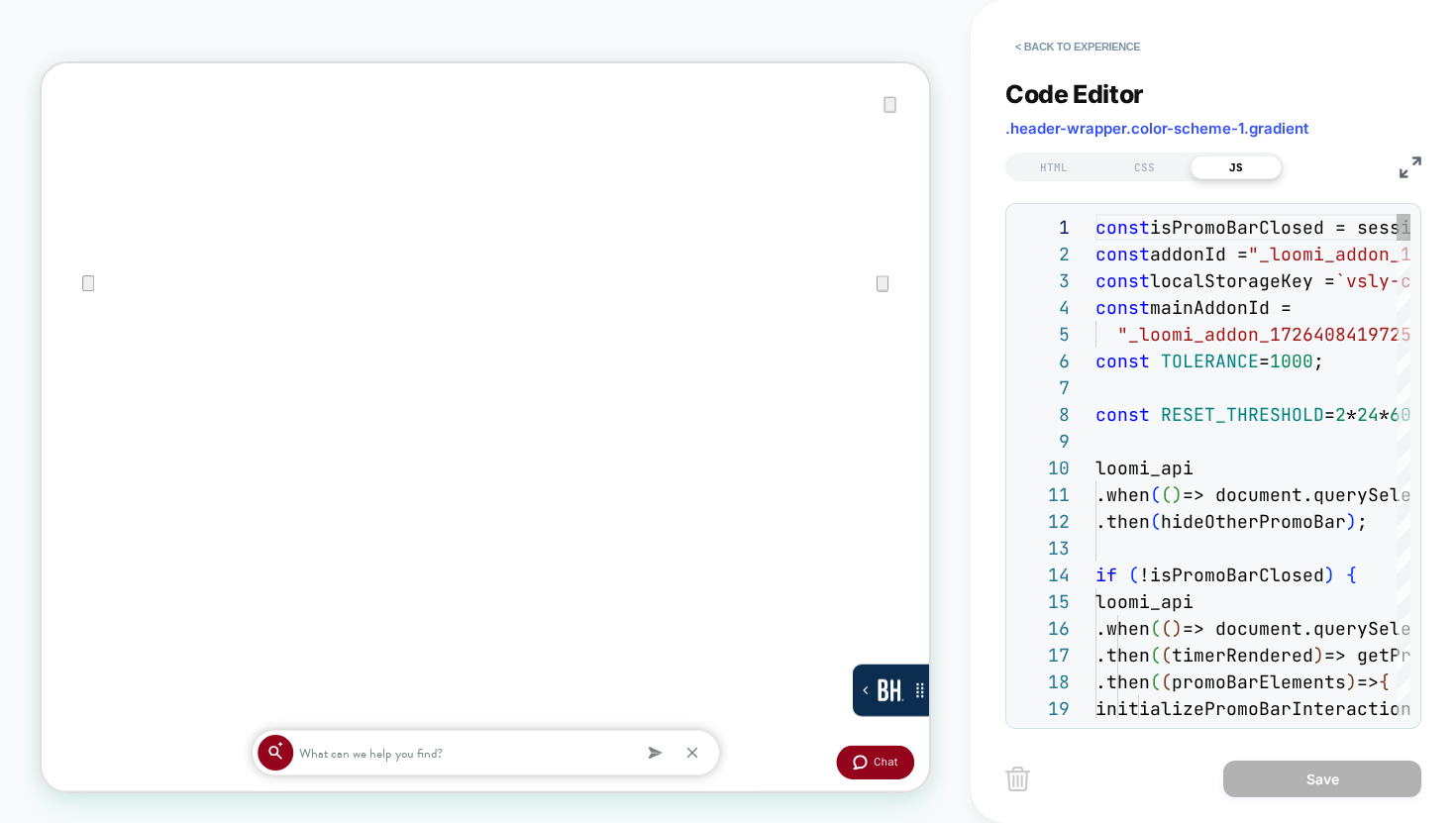 scroll, scrollTop: 267, scrollLeft: 0, axis: vertical 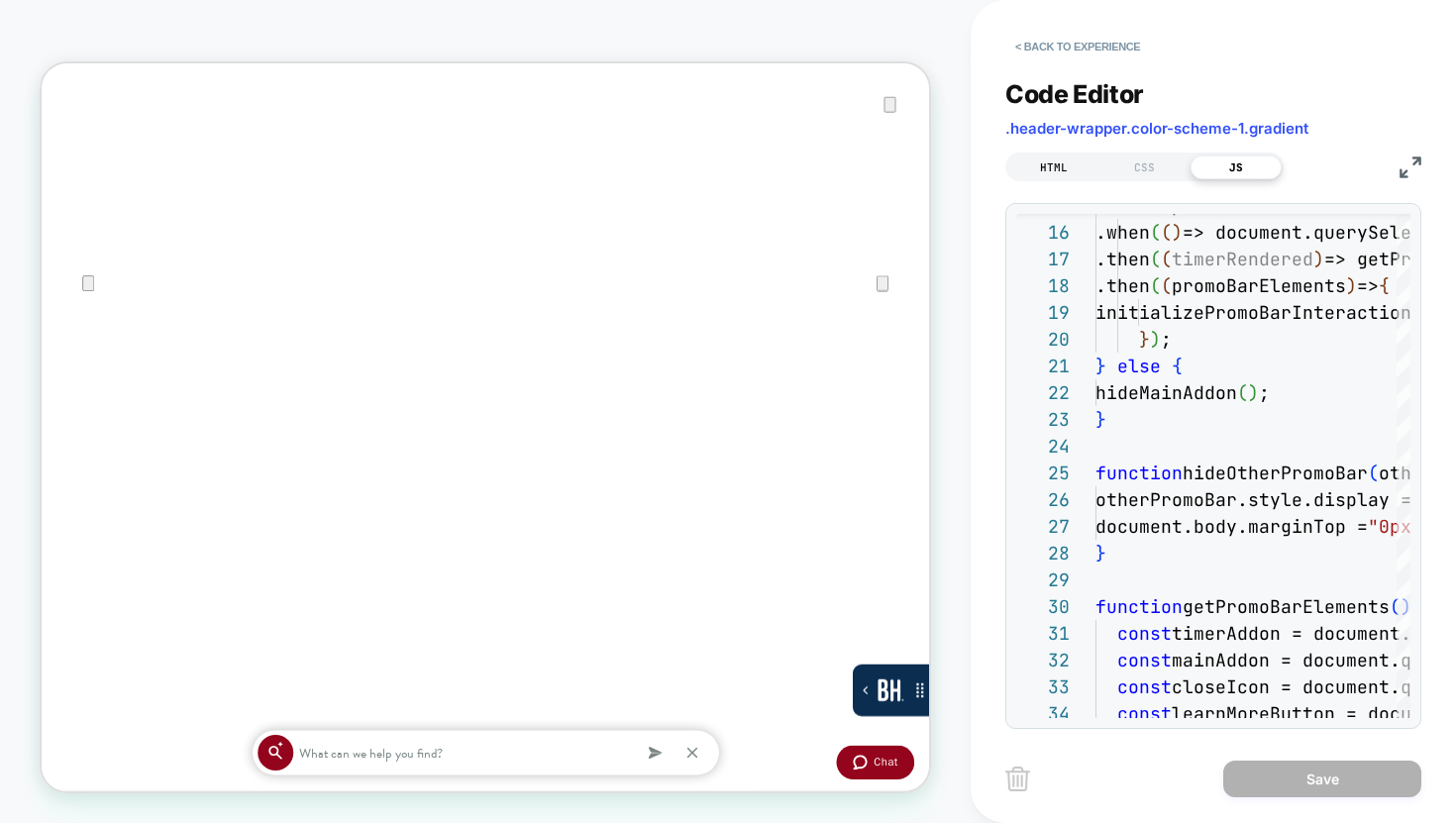 click on "HTML" at bounding box center [1054, 167] 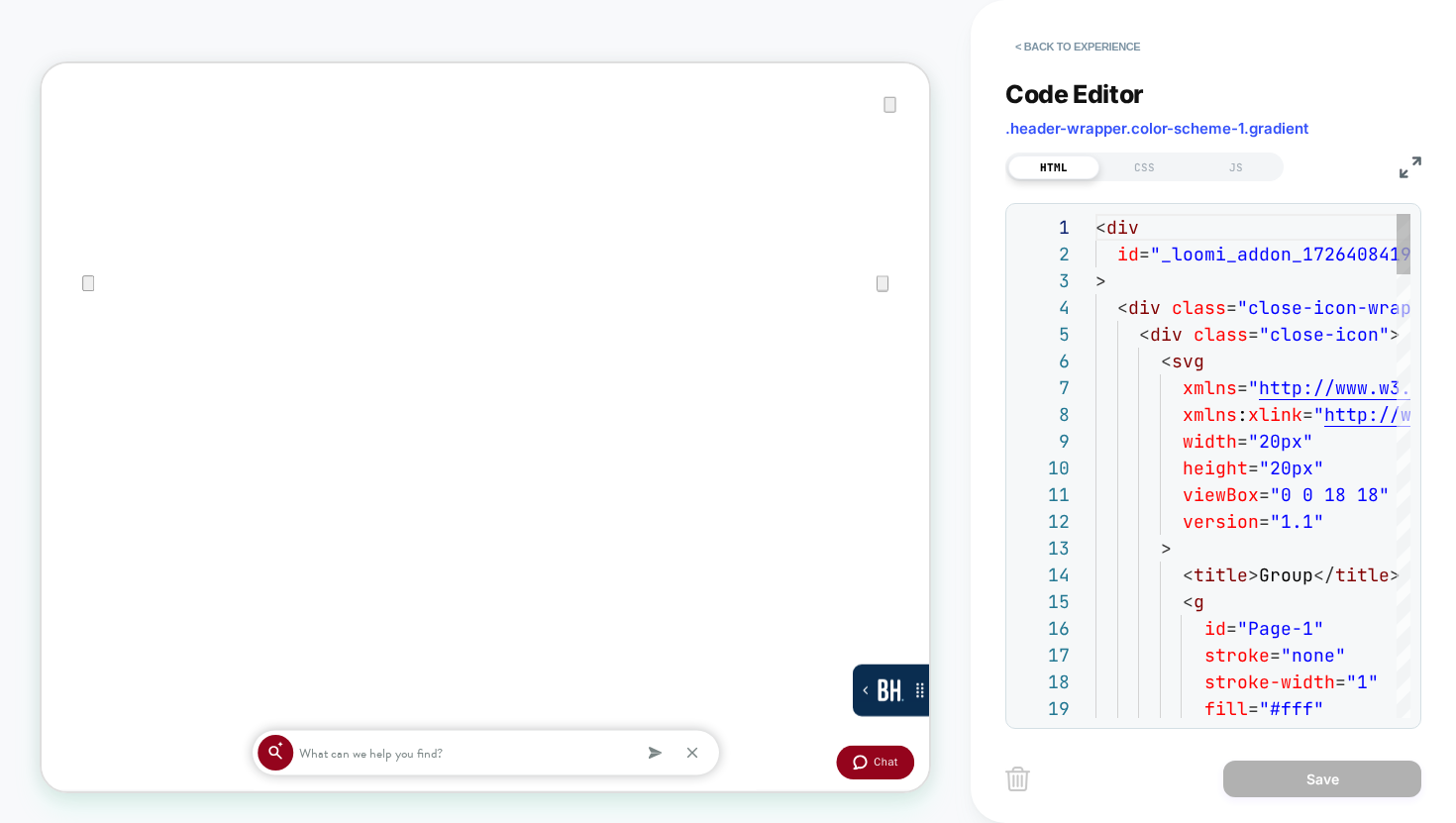 scroll, scrollTop: 267, scrollLeft: 0, axis: vertical 